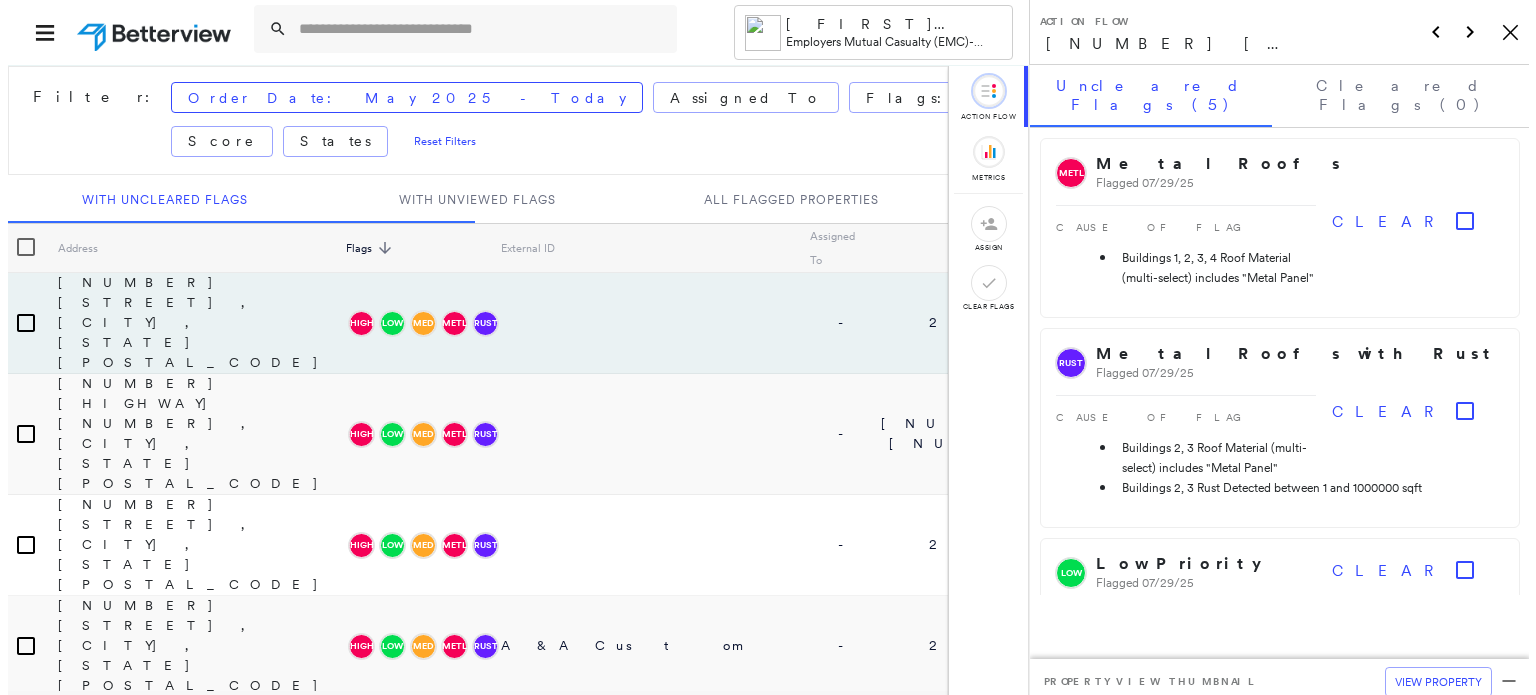 scroll, scrollTop: 0, scrollLeft: 0, axis: both 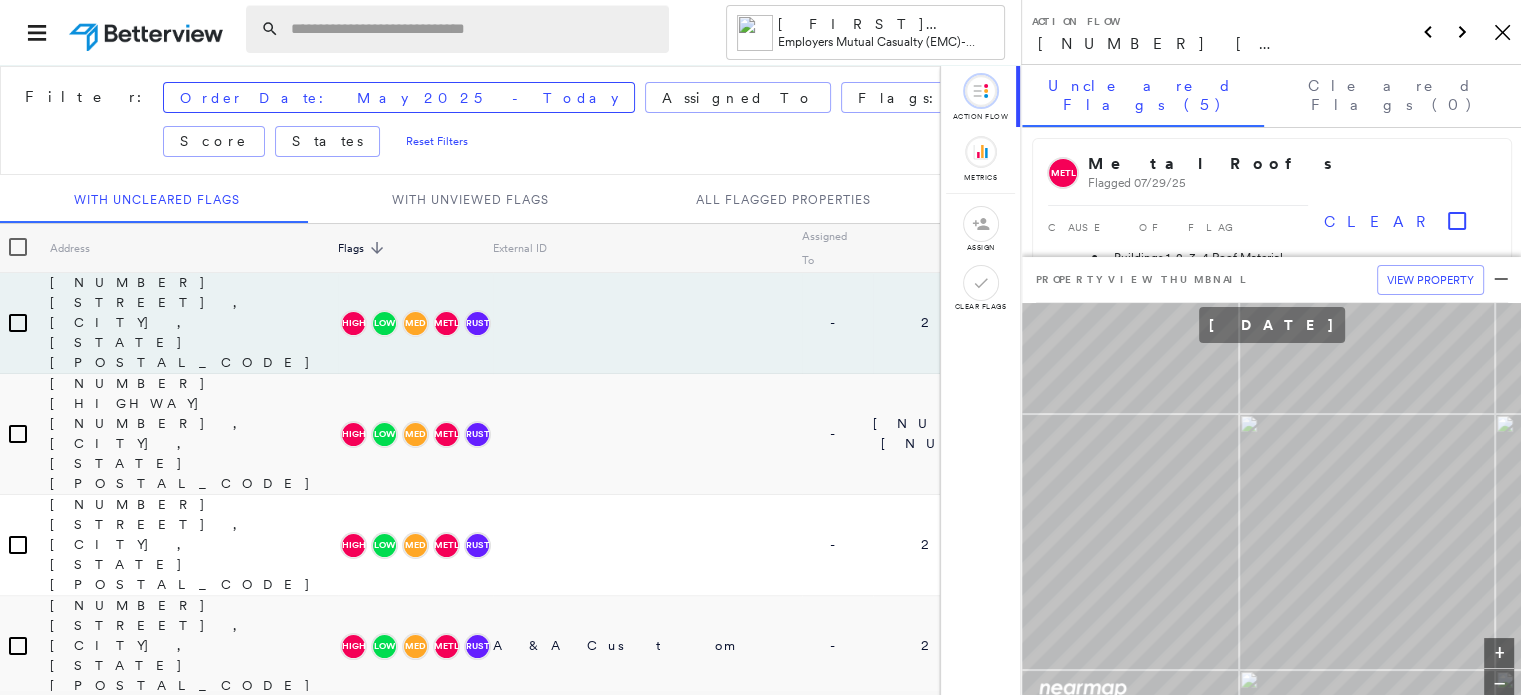 click at bounding box center (474, 29) 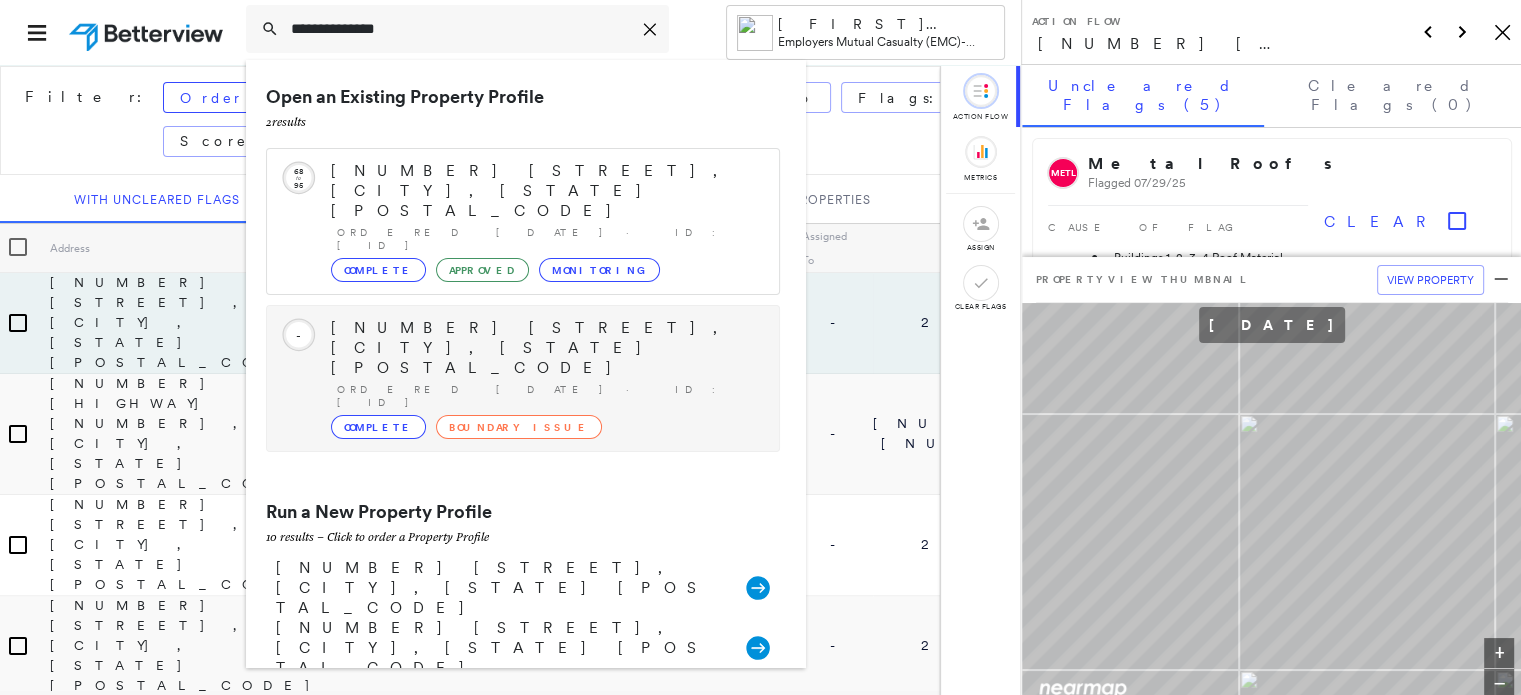 type on "**********" 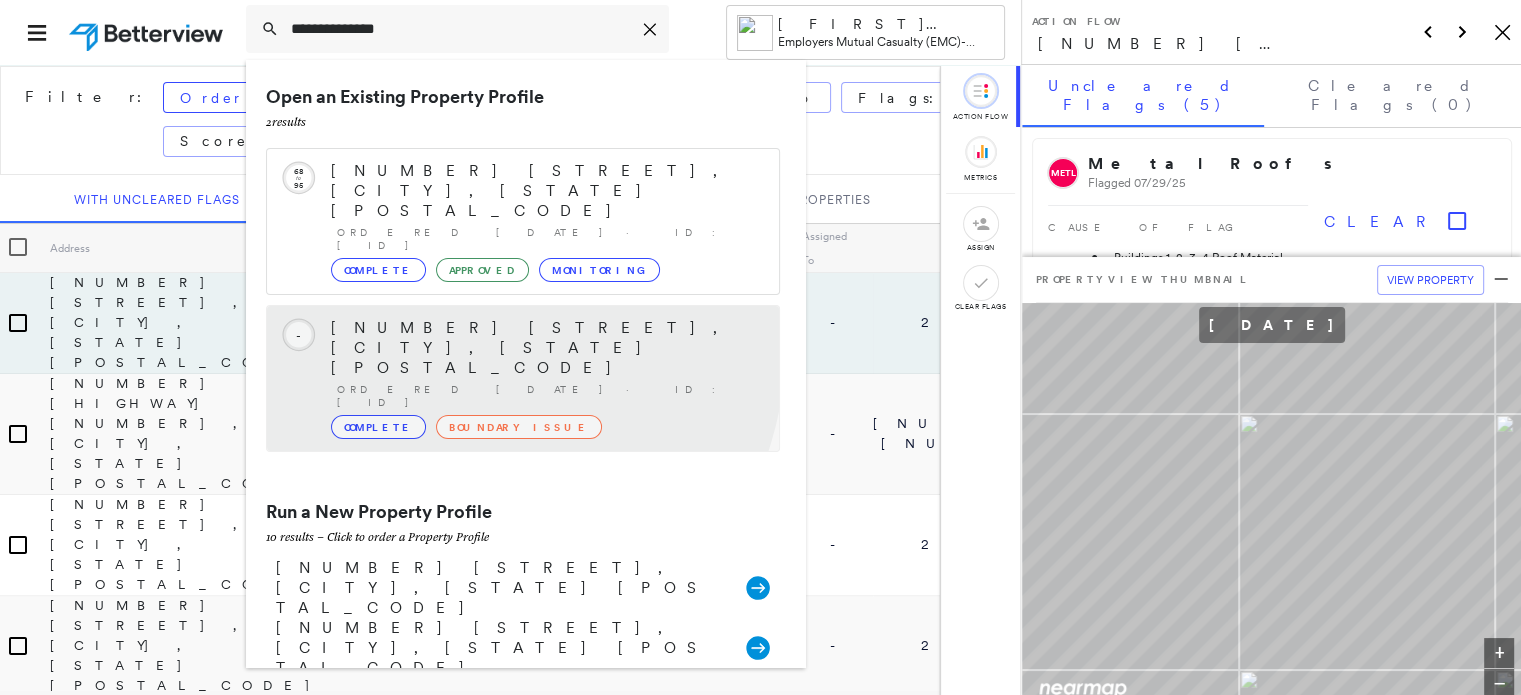 click on "[NUMBER] [STREET], [CITY], [STATE] [POSTAL_CODE]" at bounding box center [545, 348] 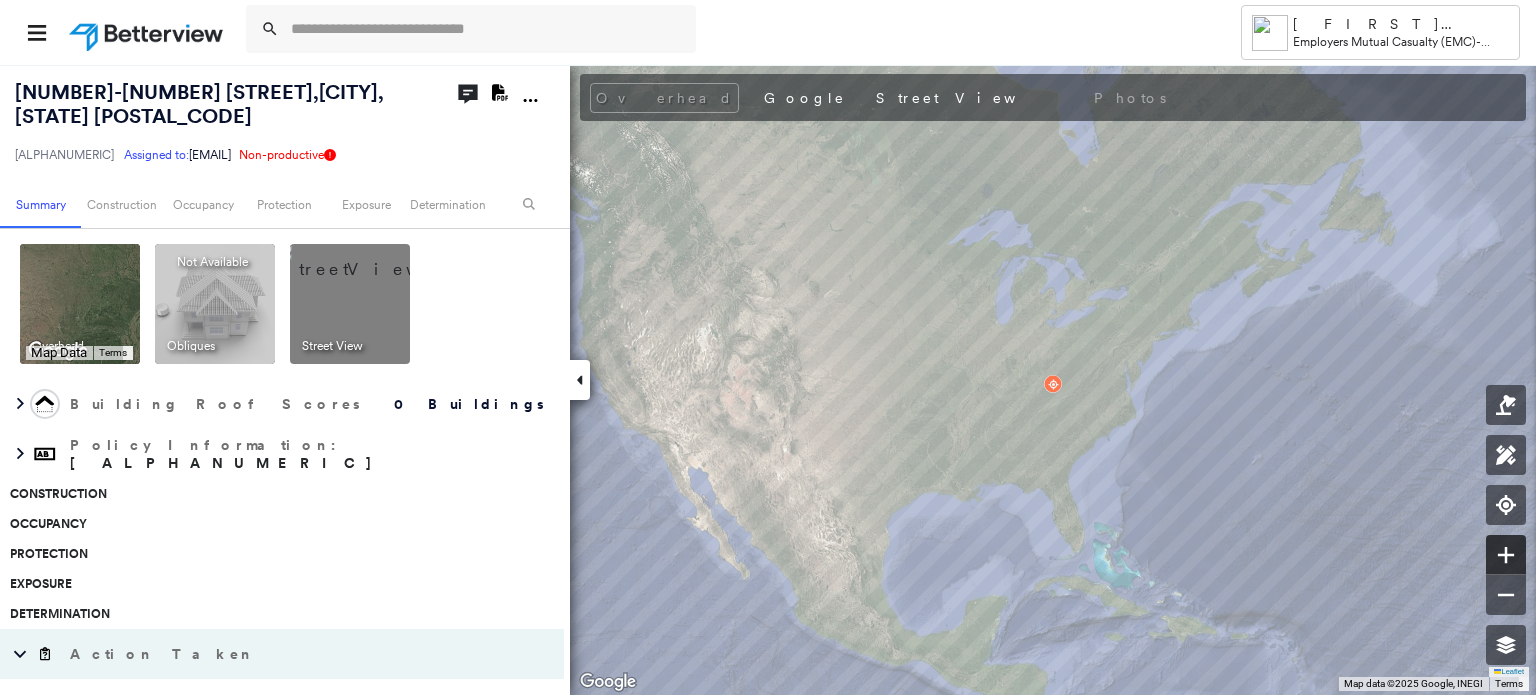 click 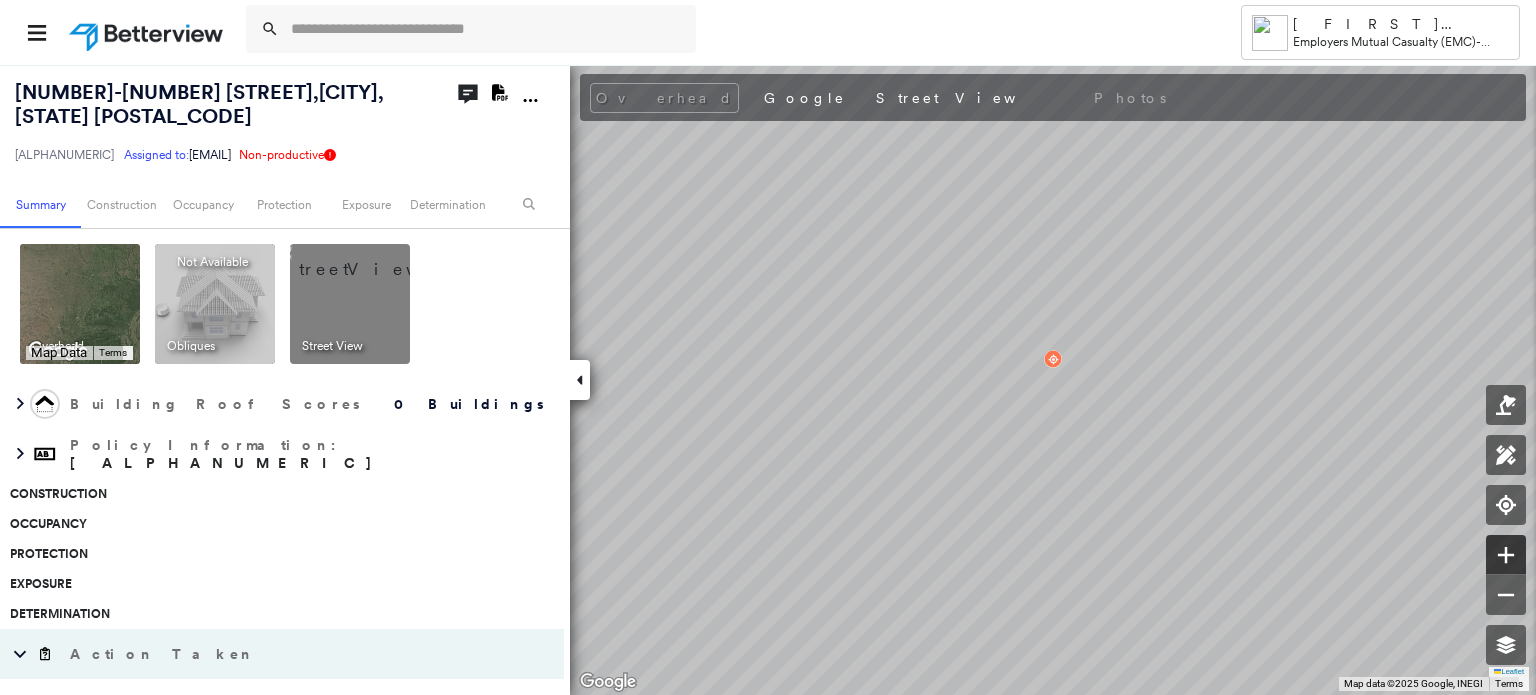 click 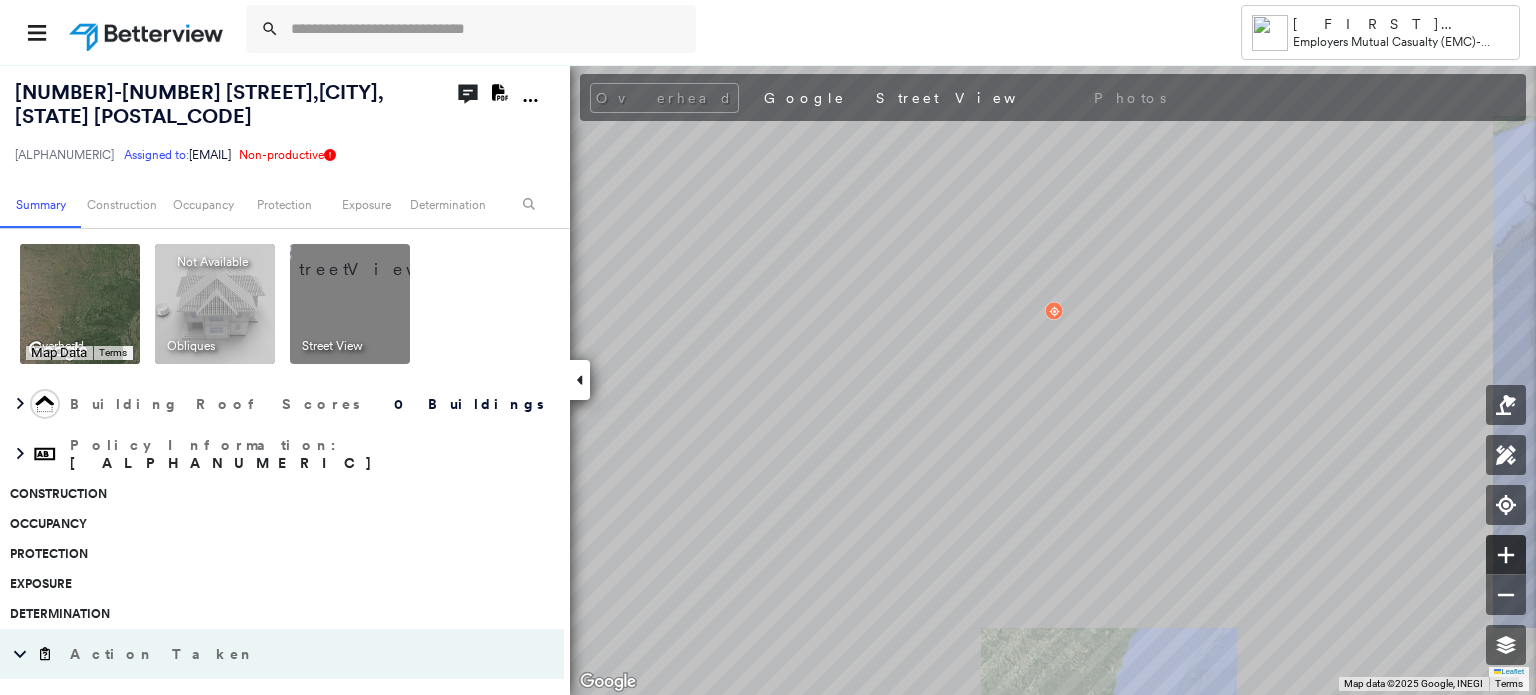 click 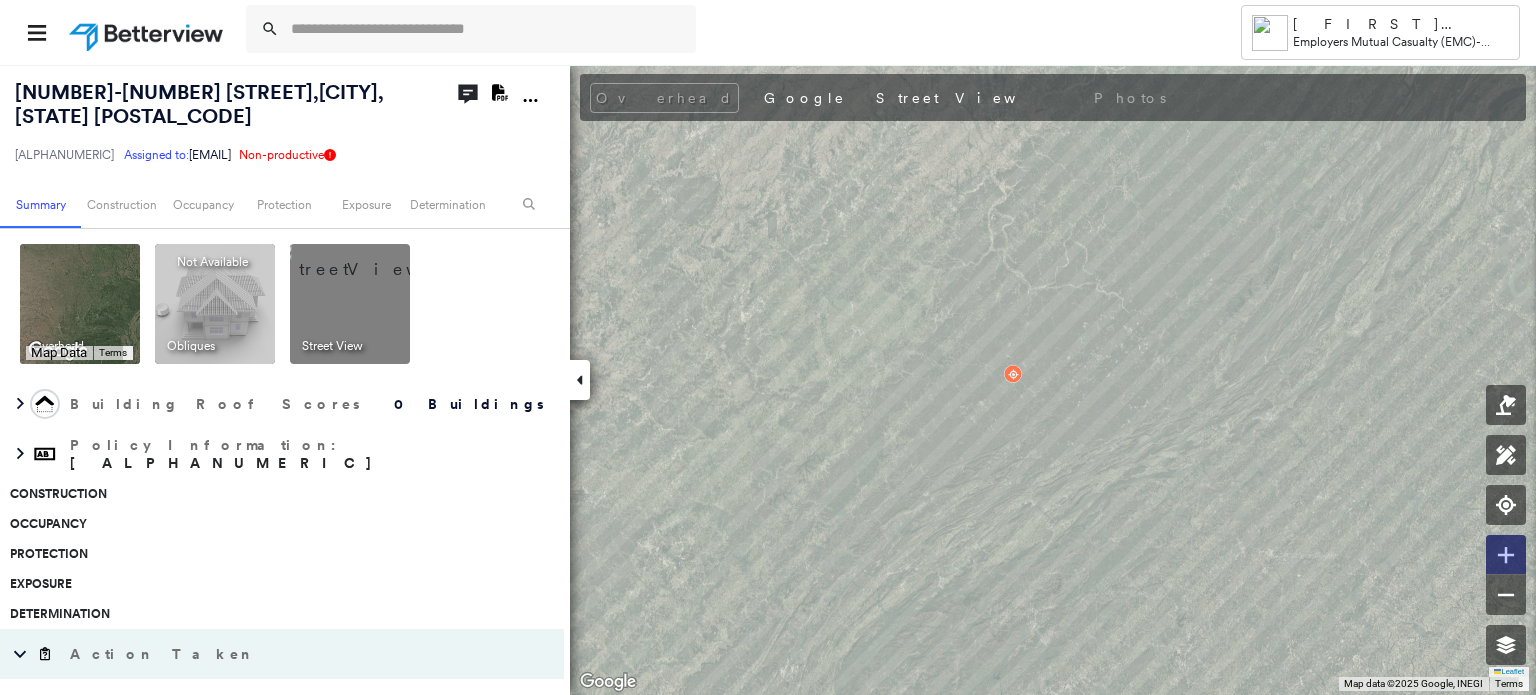 click at bounding box center (1506, 555) 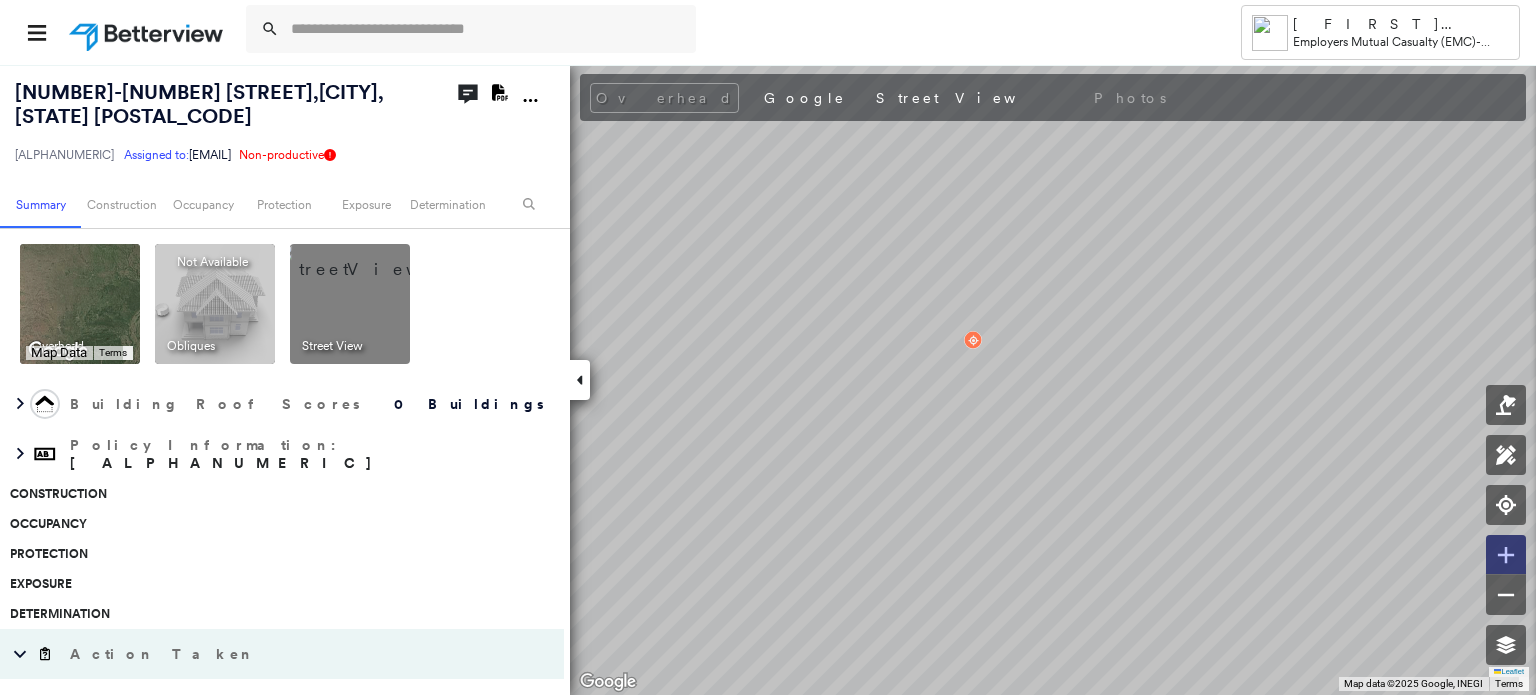 click at bounding box center (1506, 555) 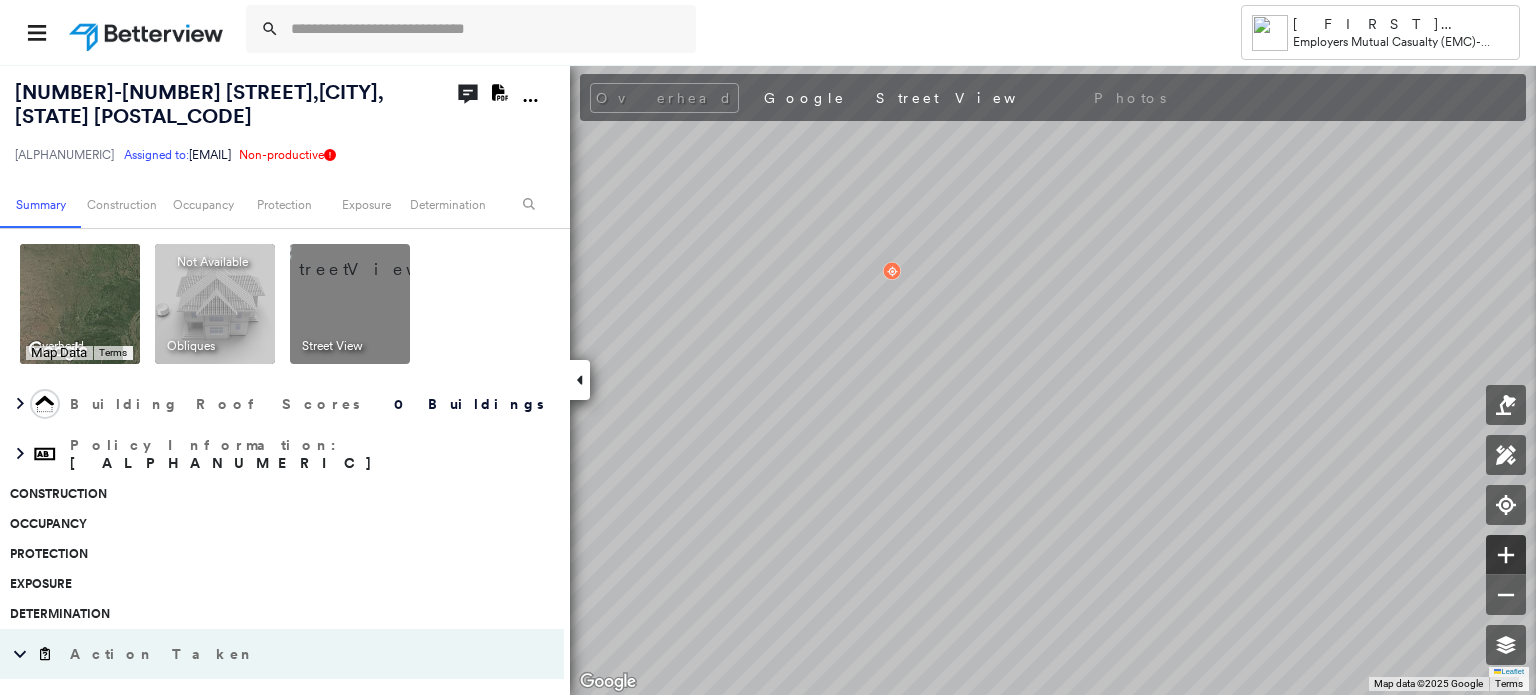 click at bounding box center (1506, 555) 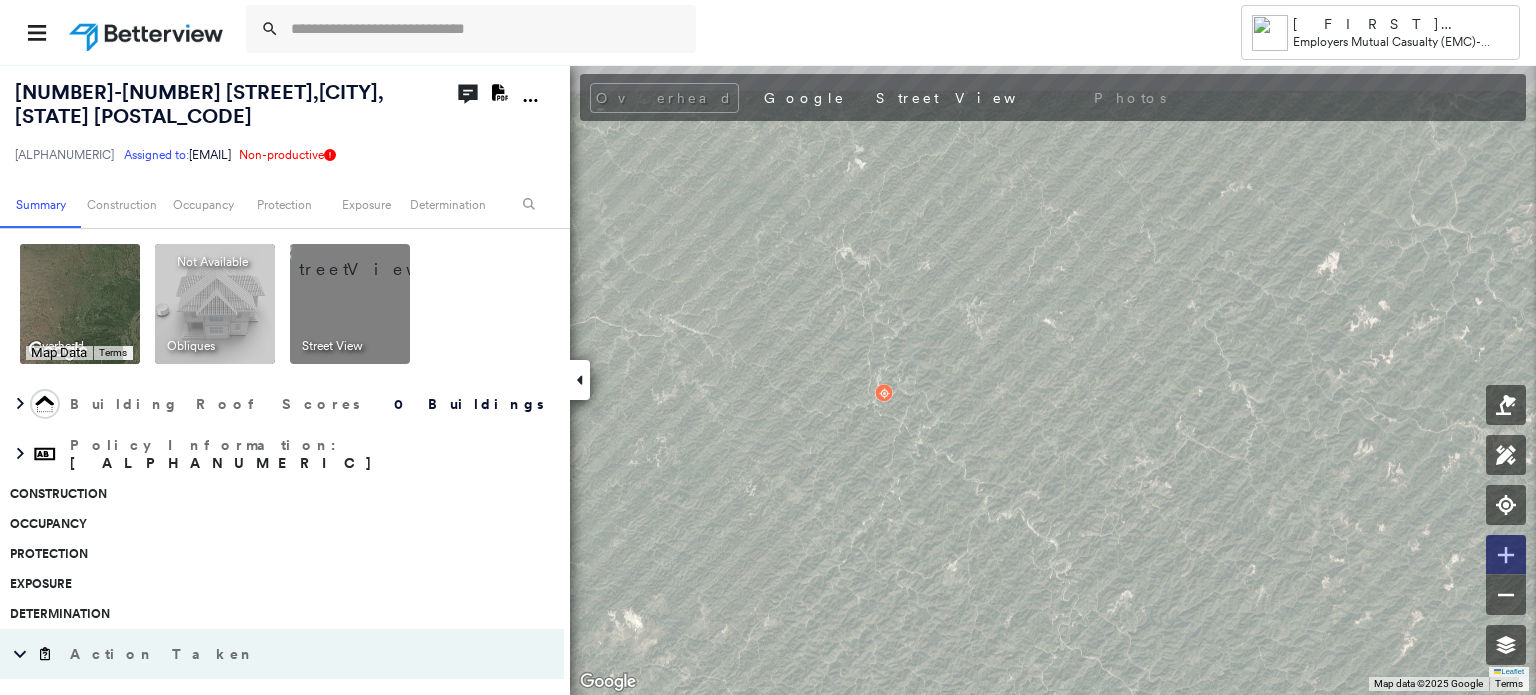 click 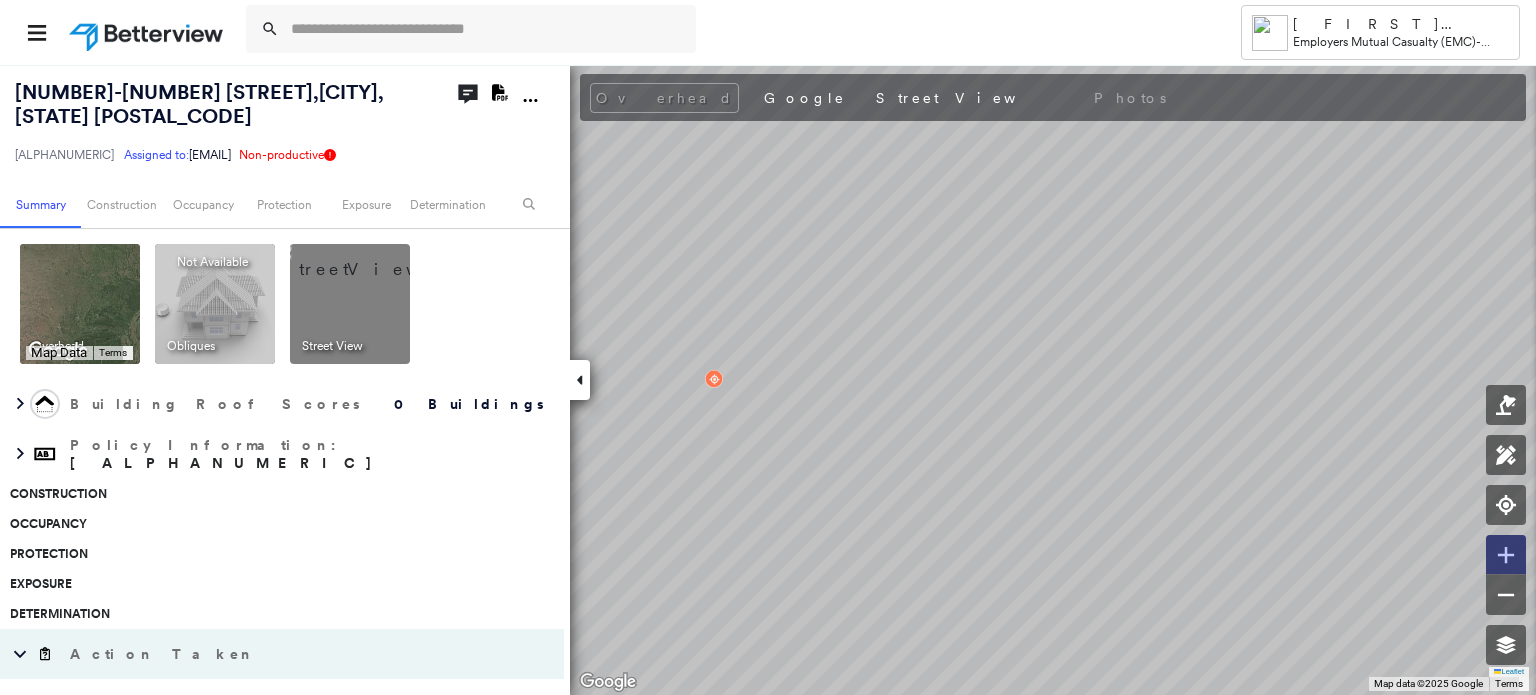 click 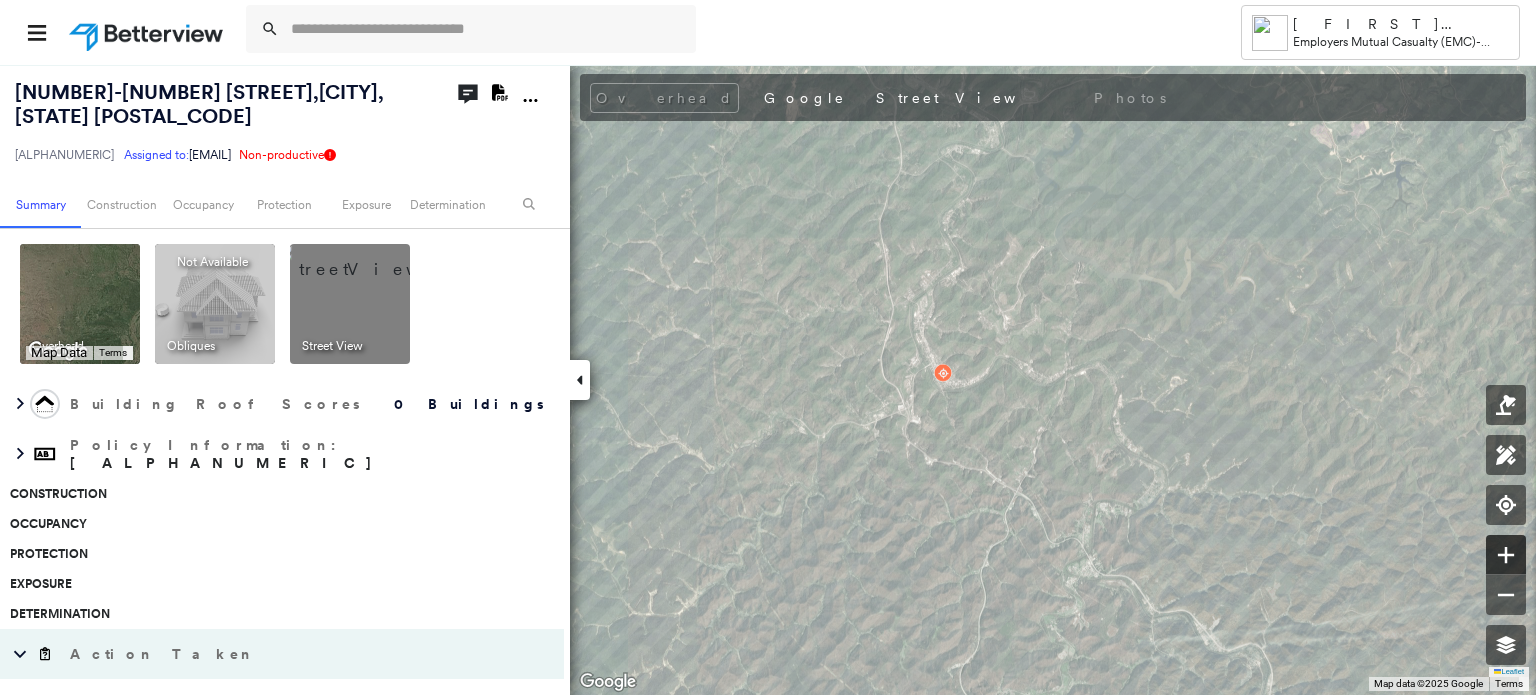 click 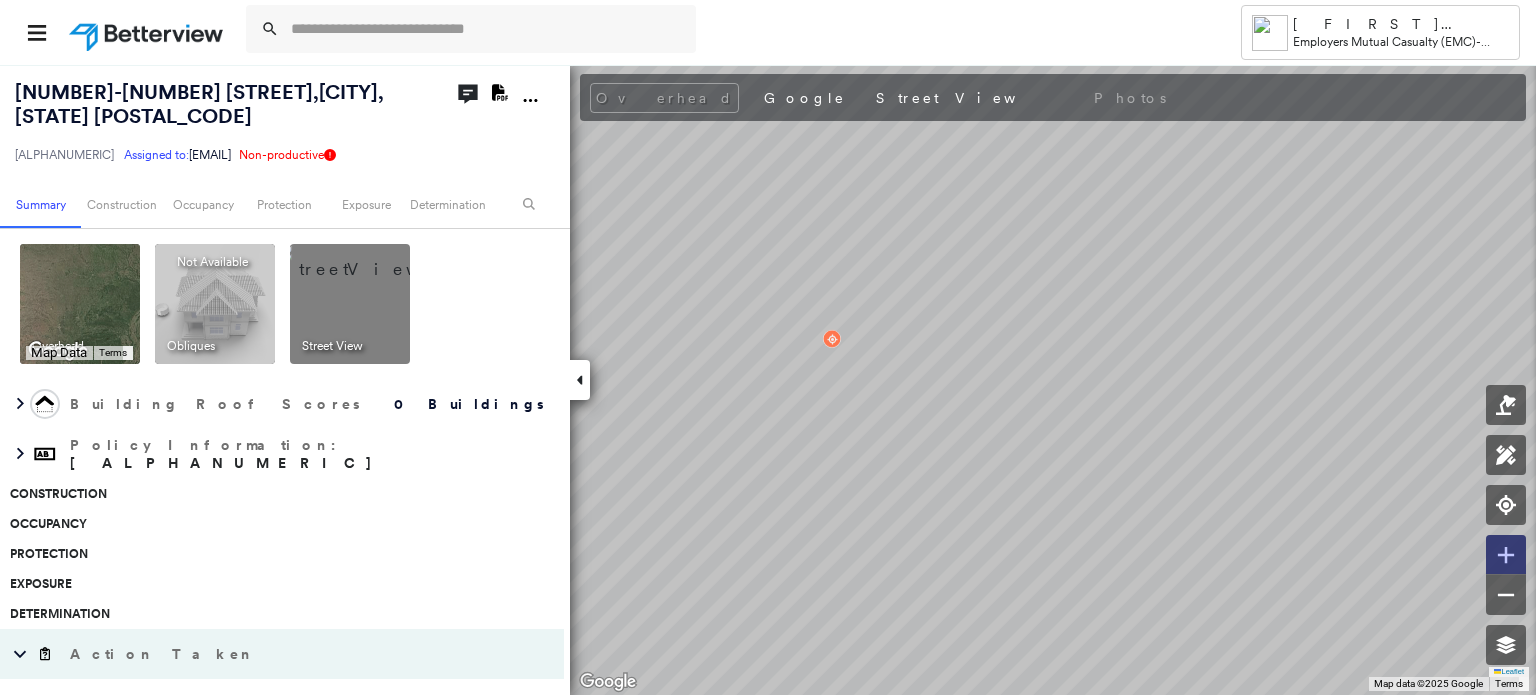 click 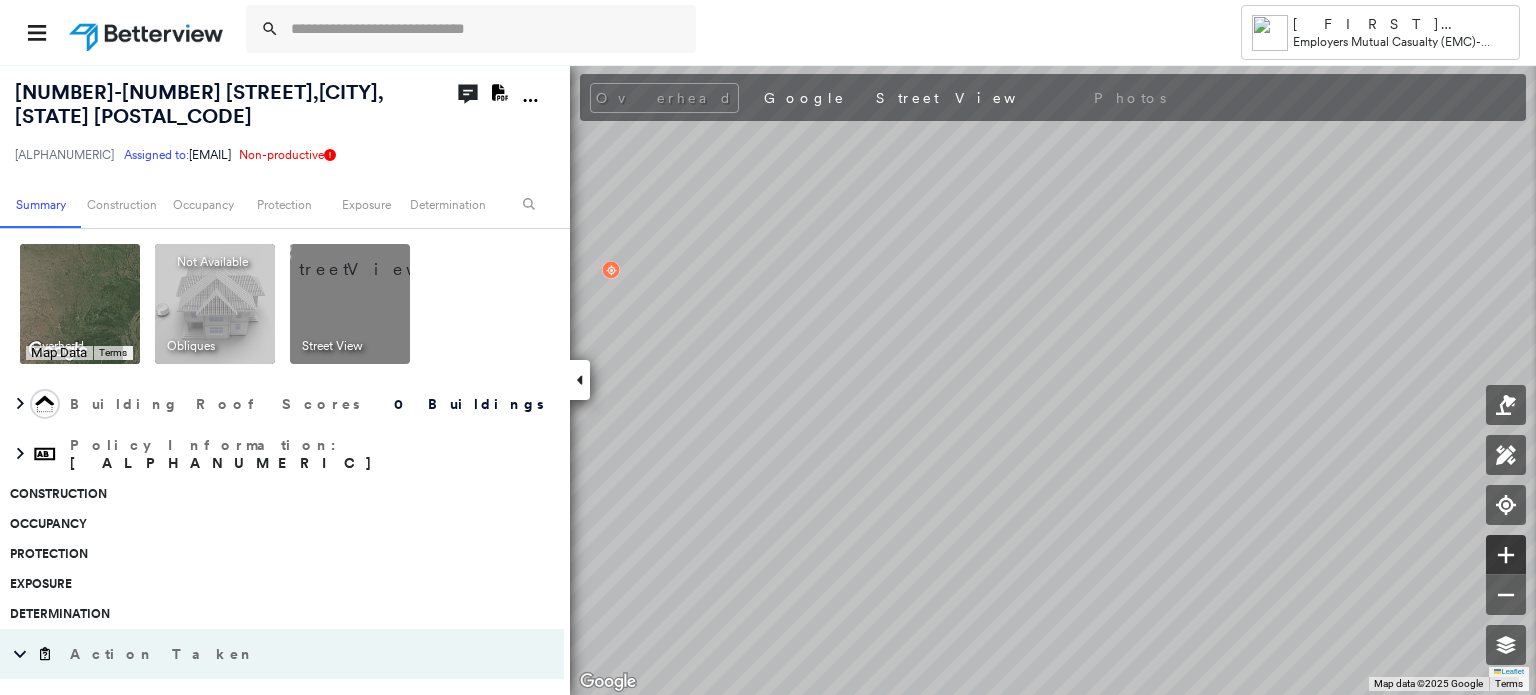 click 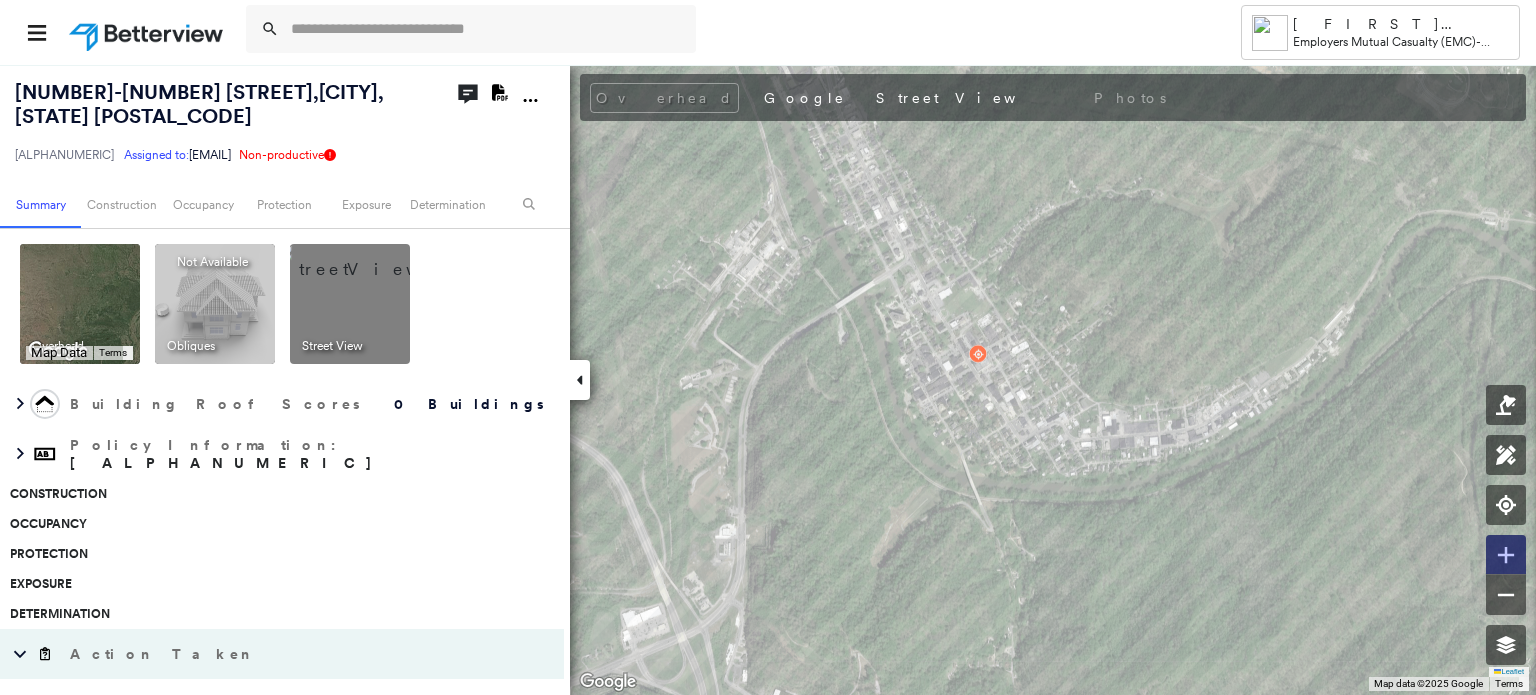 click 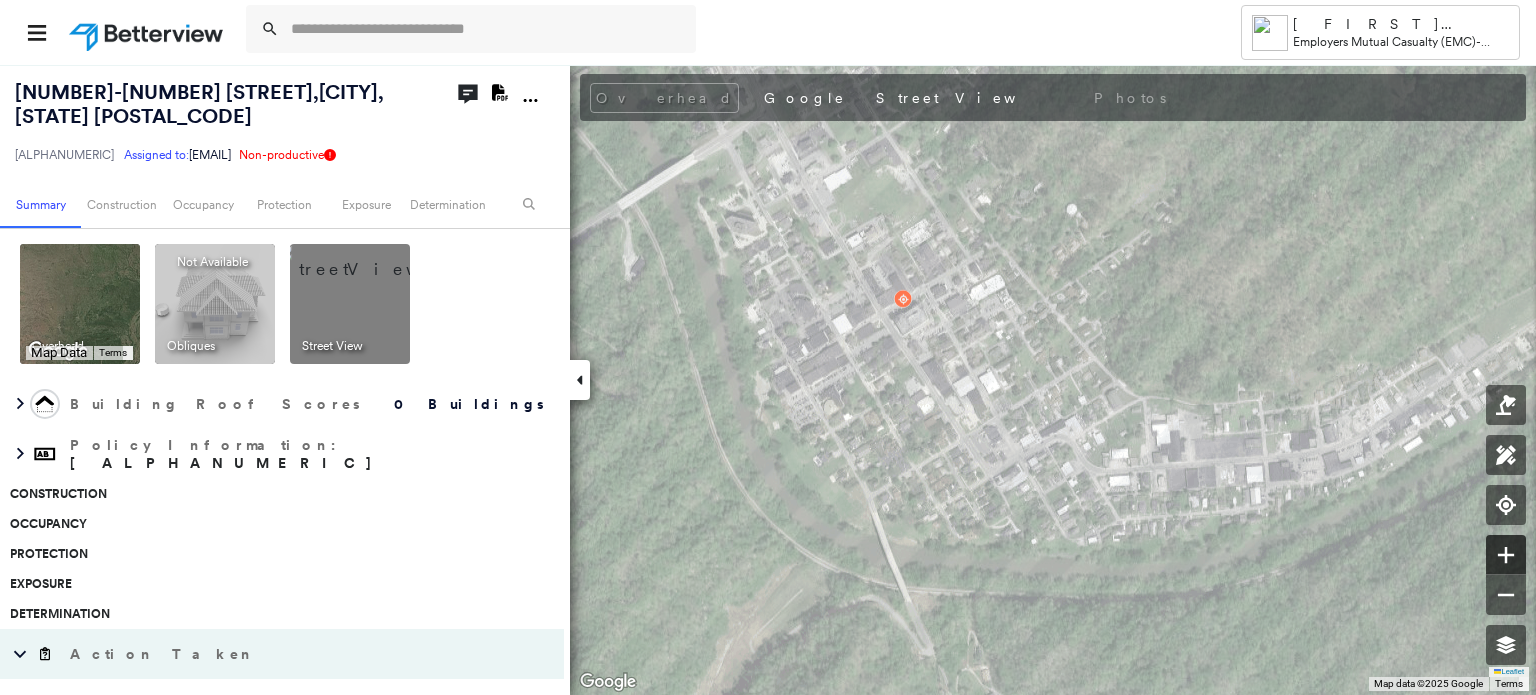 click 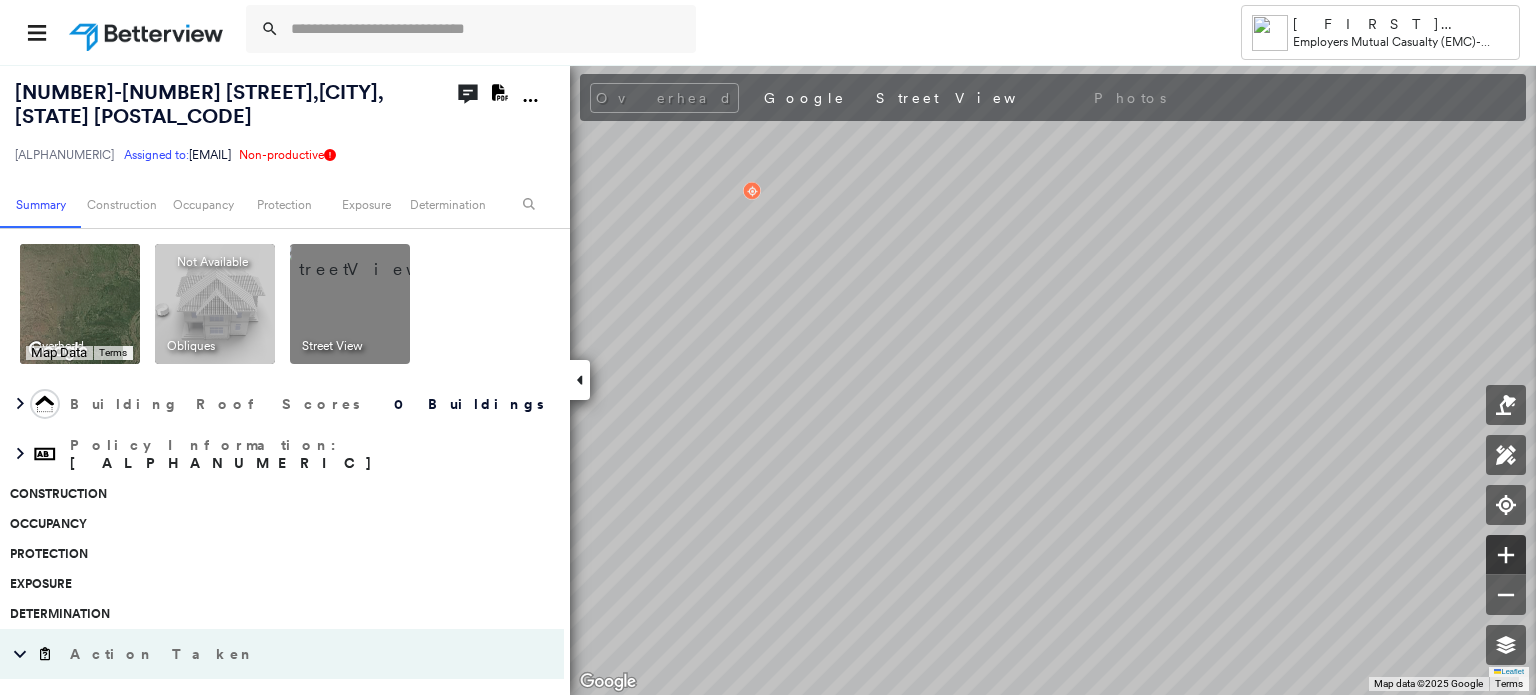 click 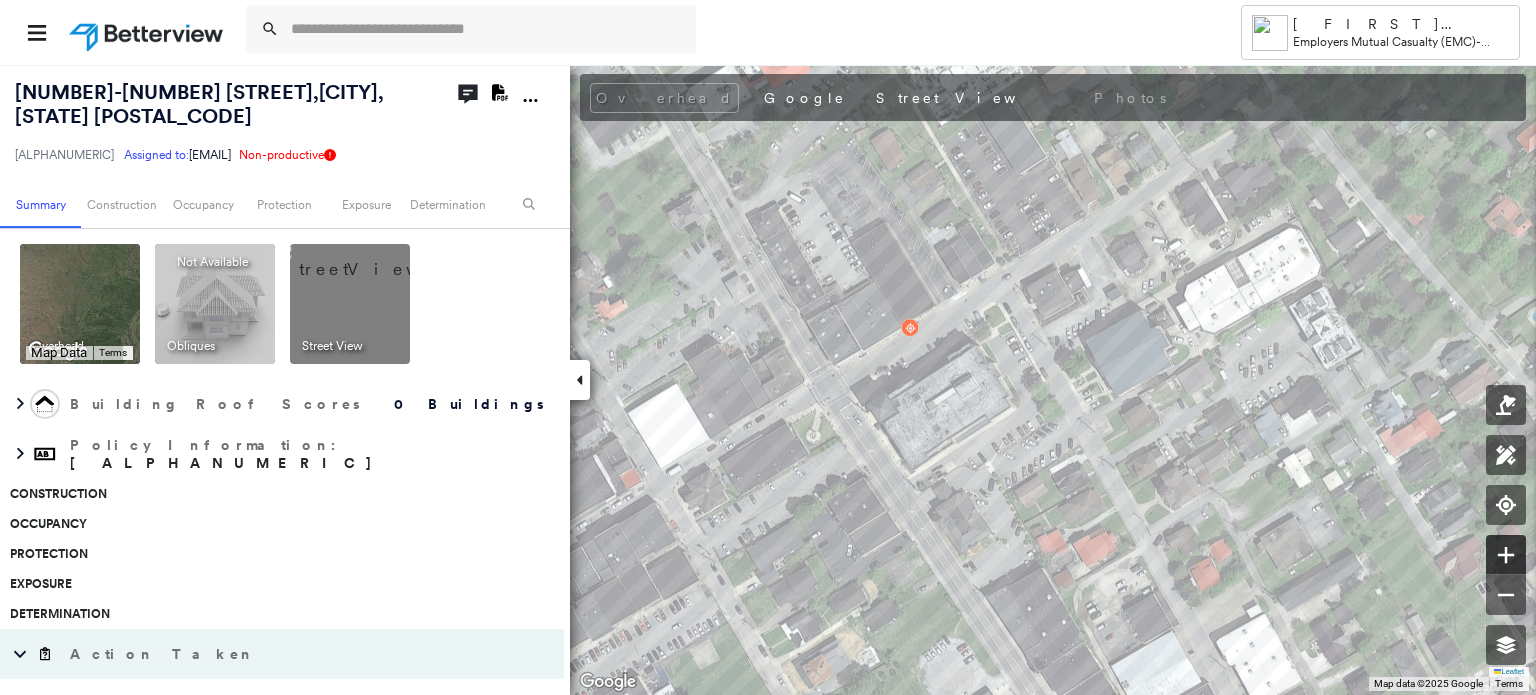 click 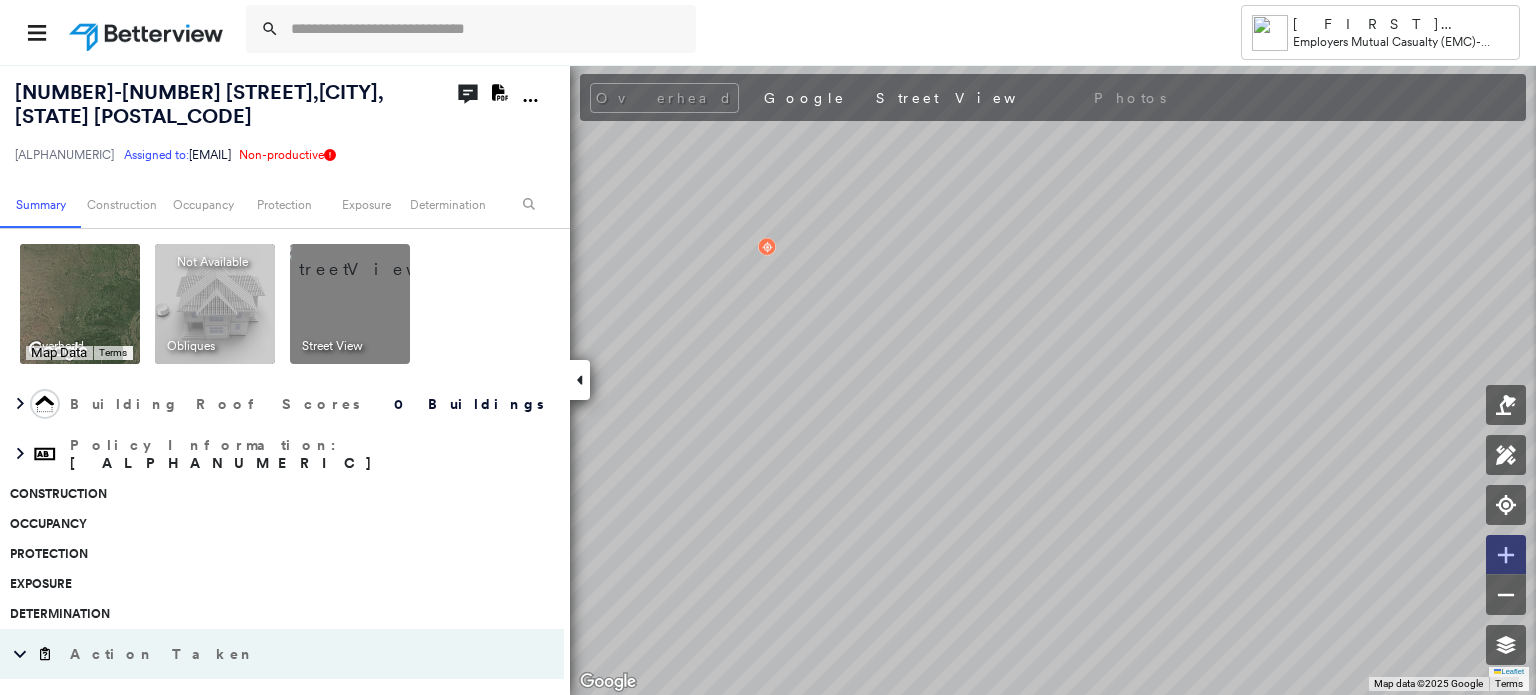 click 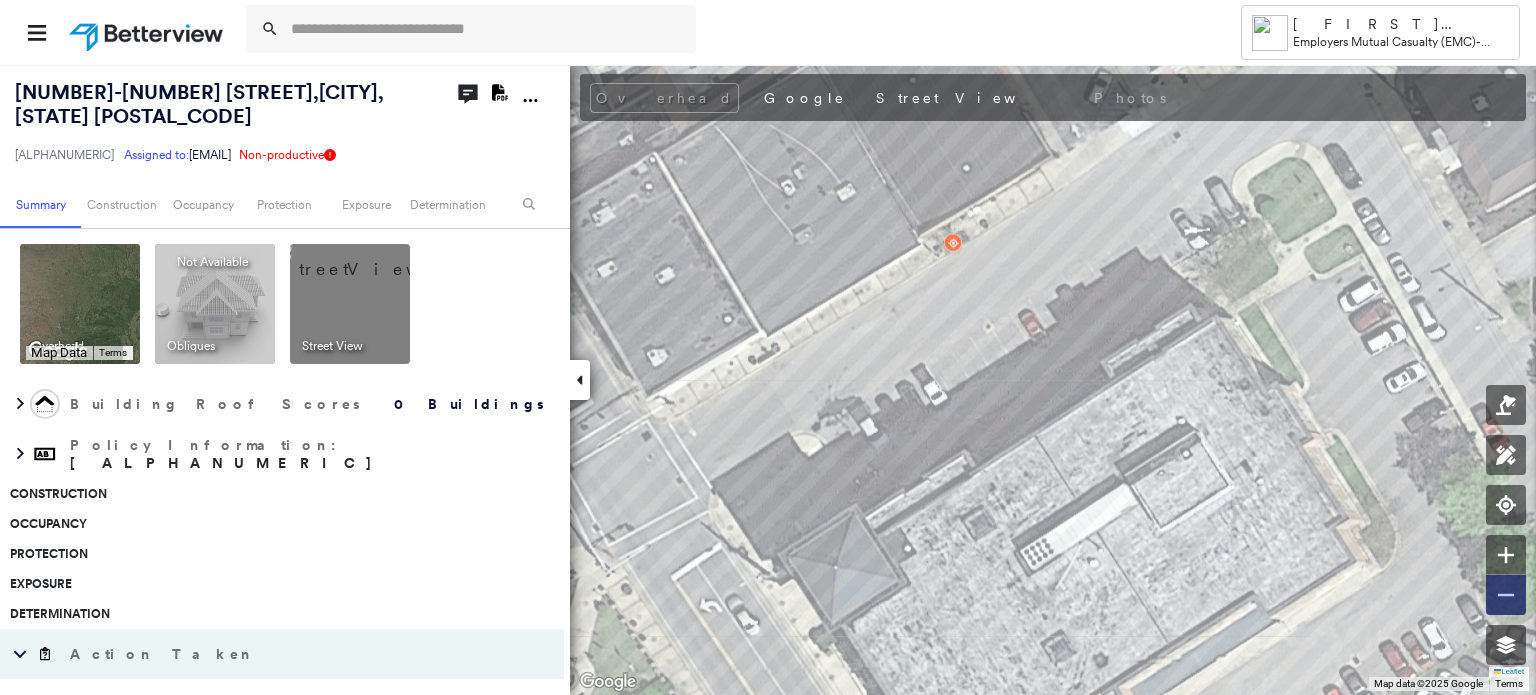click 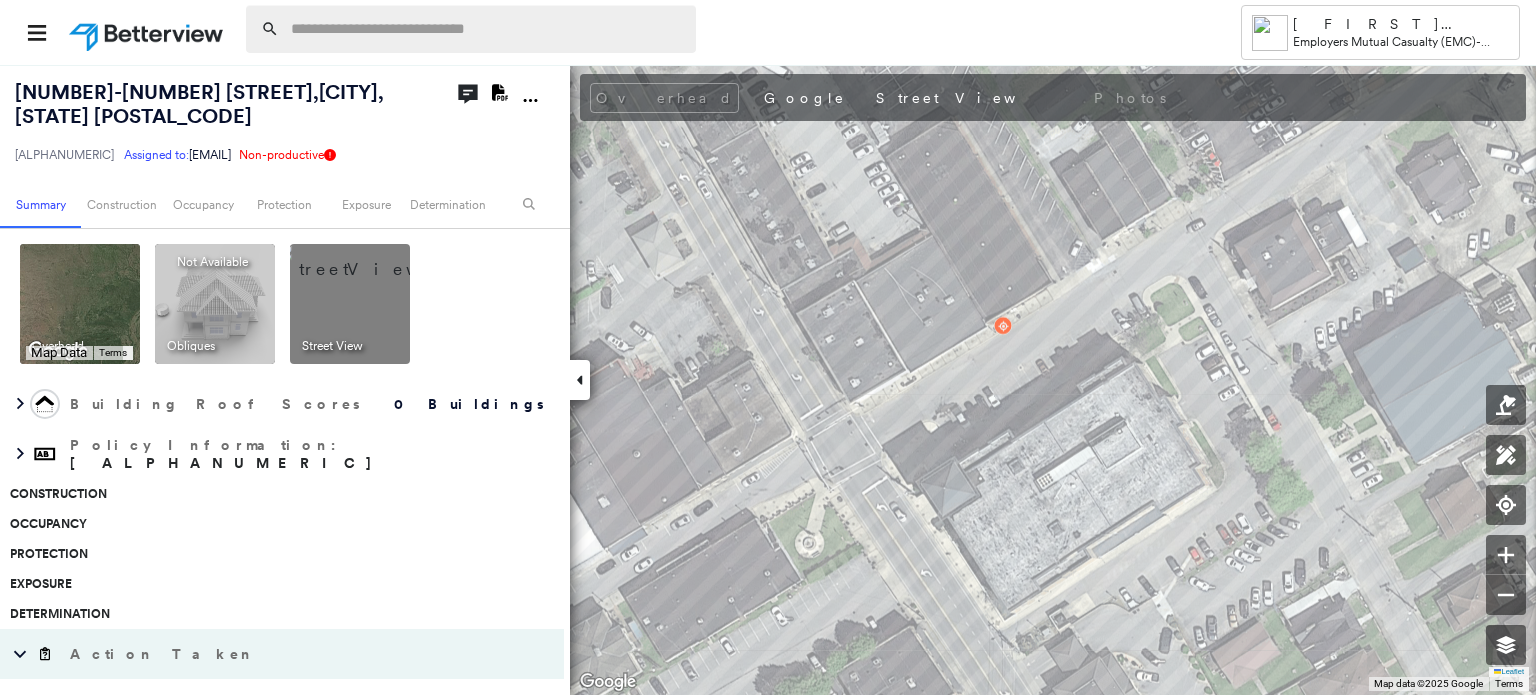 click at bounding box center (487, 29) 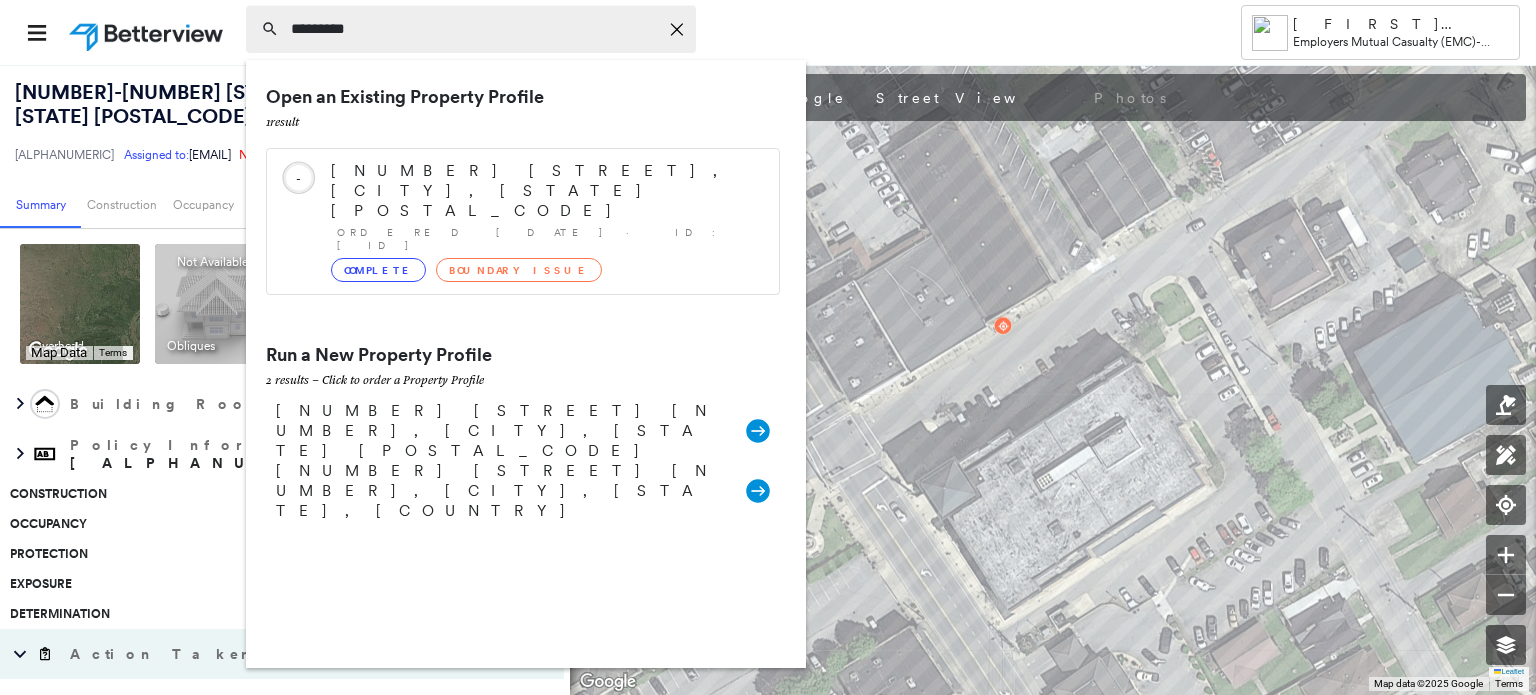 click on "********" at bounding box center [474, 29] 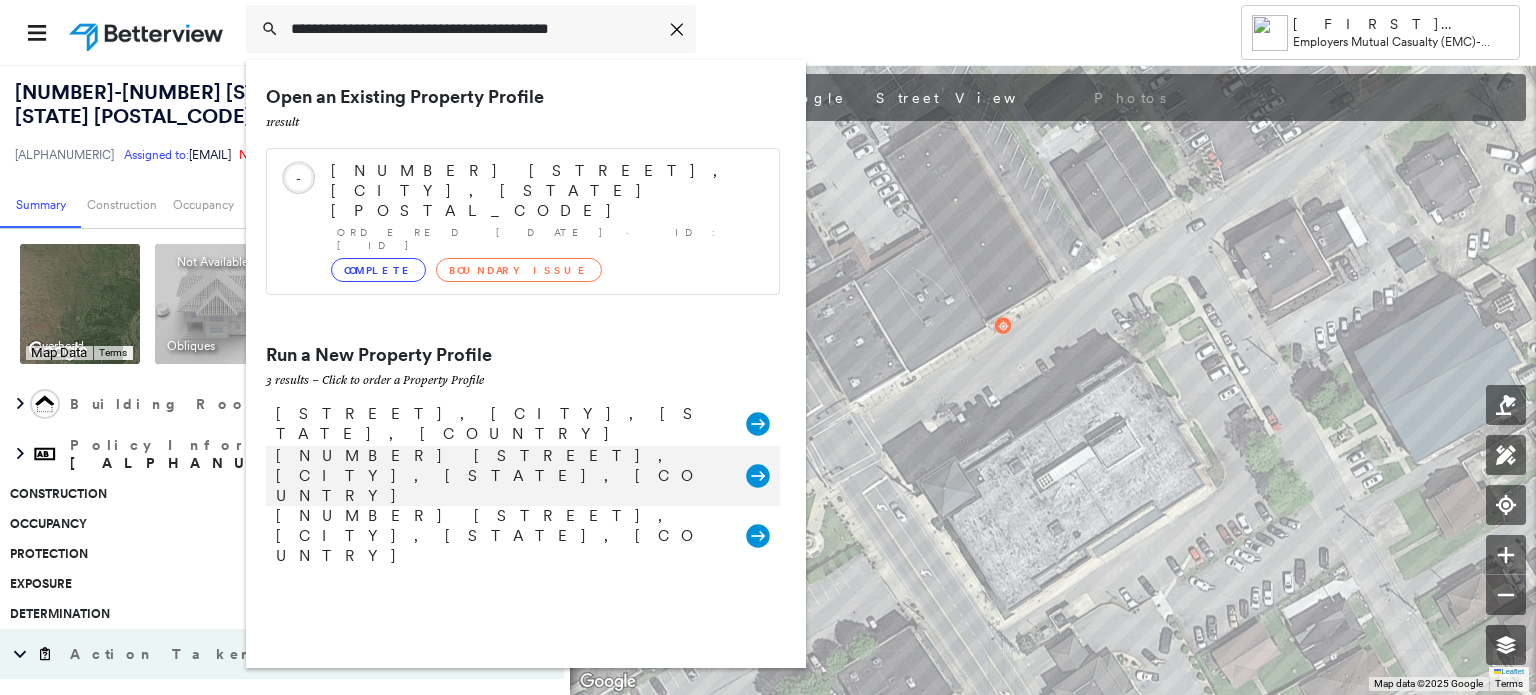 type on "**********" 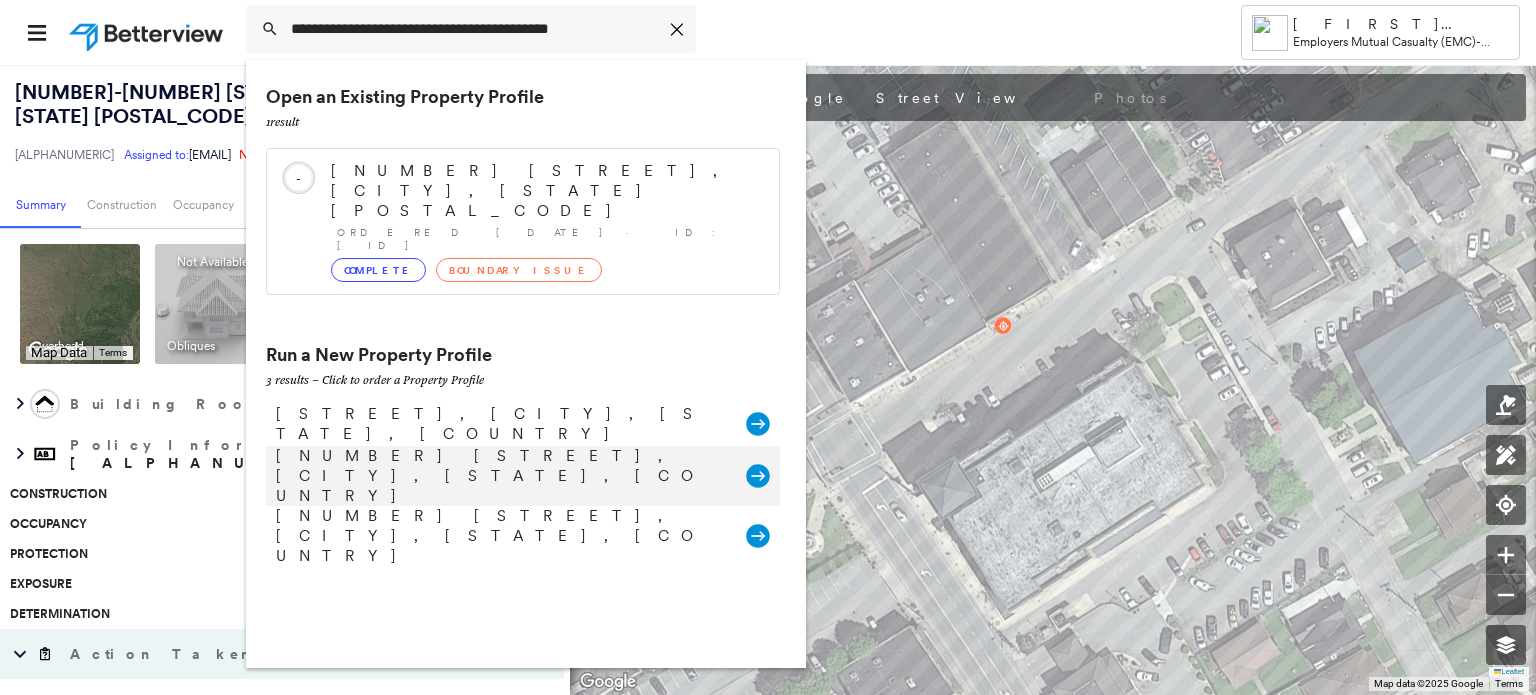 click on "[NUMBER] [STREET], [CITY], [STATE], [COUNTRY]" at bounding box center [501, 476] 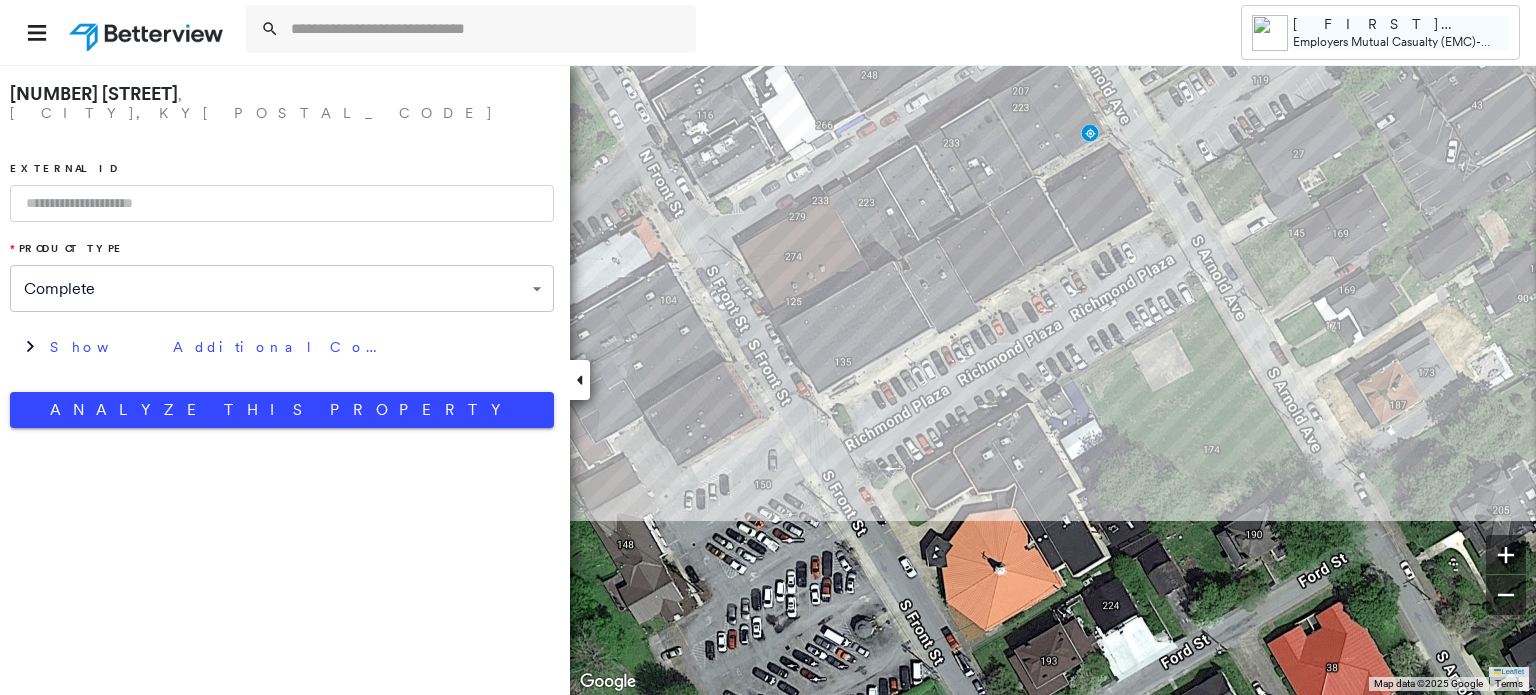 click on "**********" at bounding box center (768, 379) 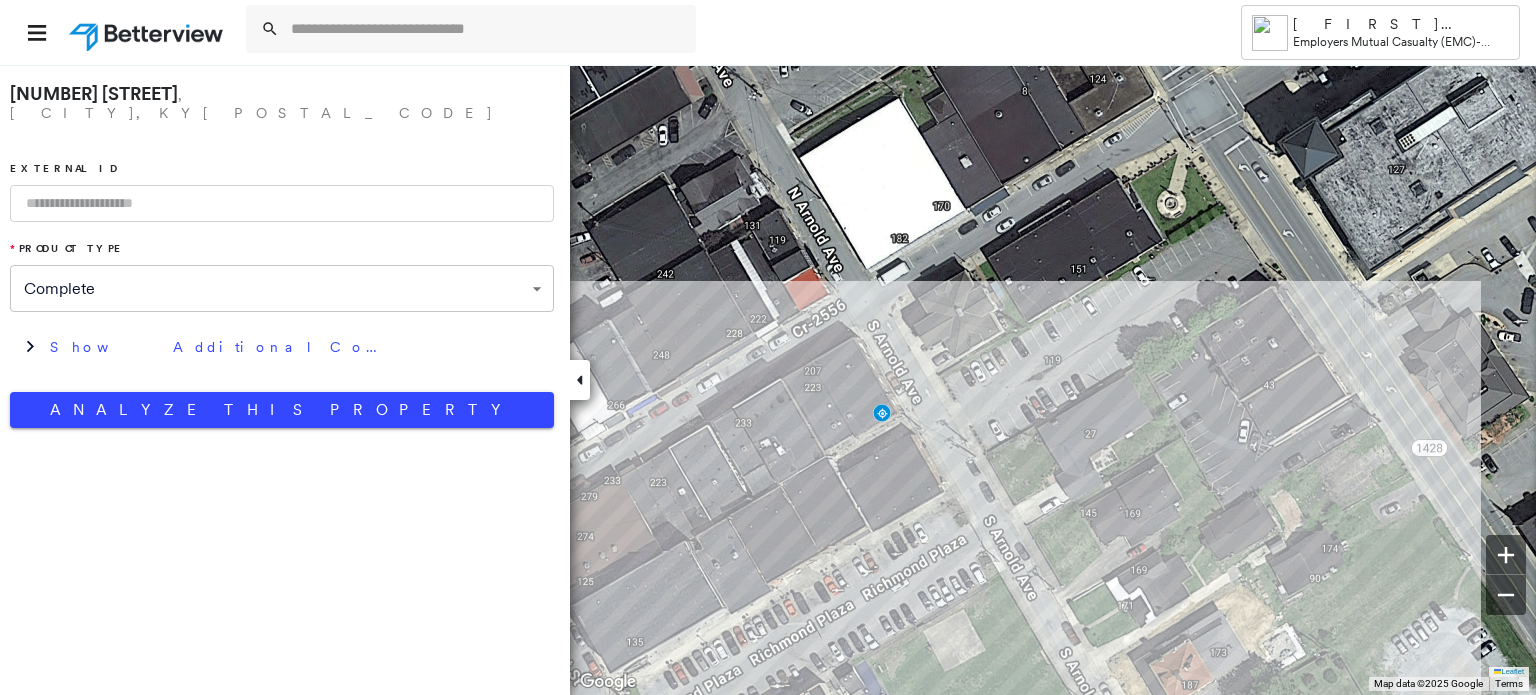 click on "**********" at bounding box center [768, 347] 